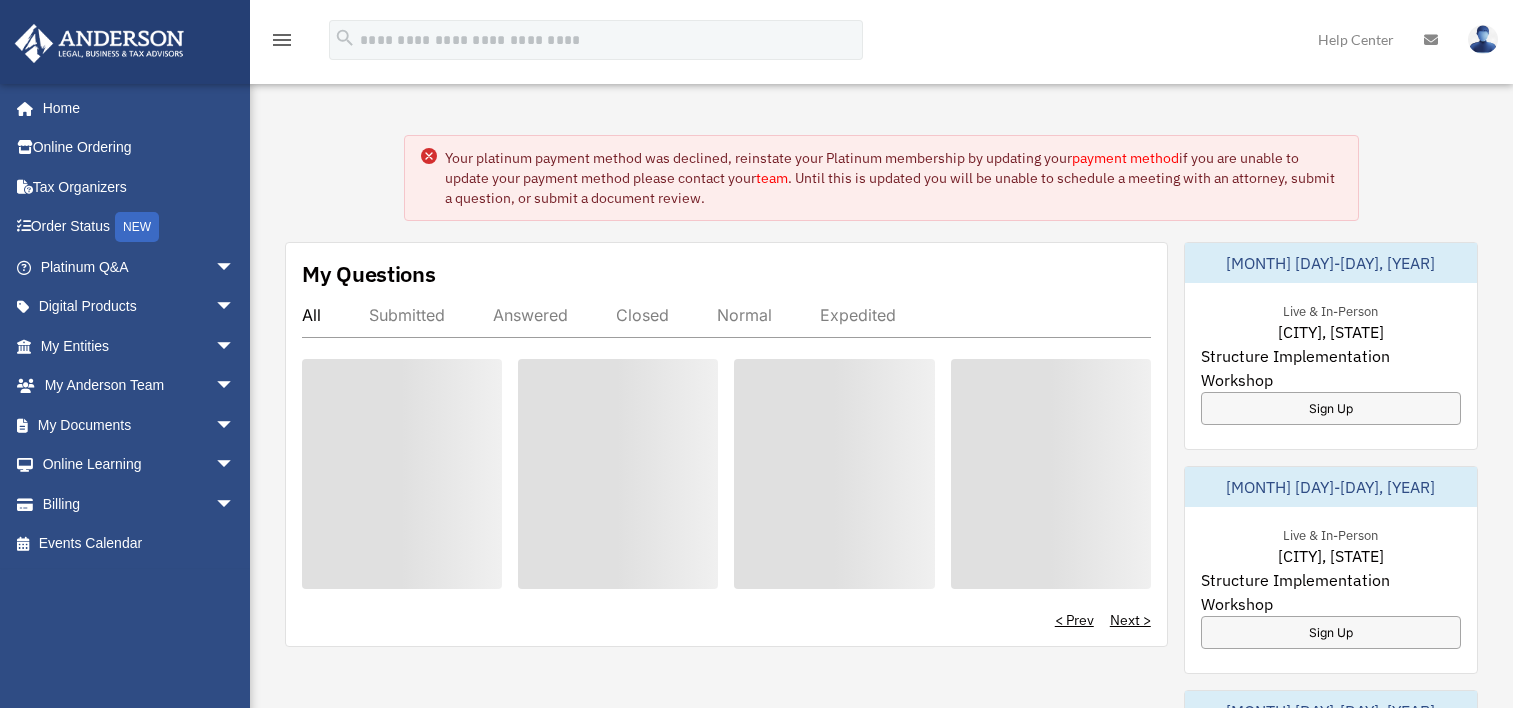 scroll, scrollTop: 0, scrollLeft: 0, axis: both 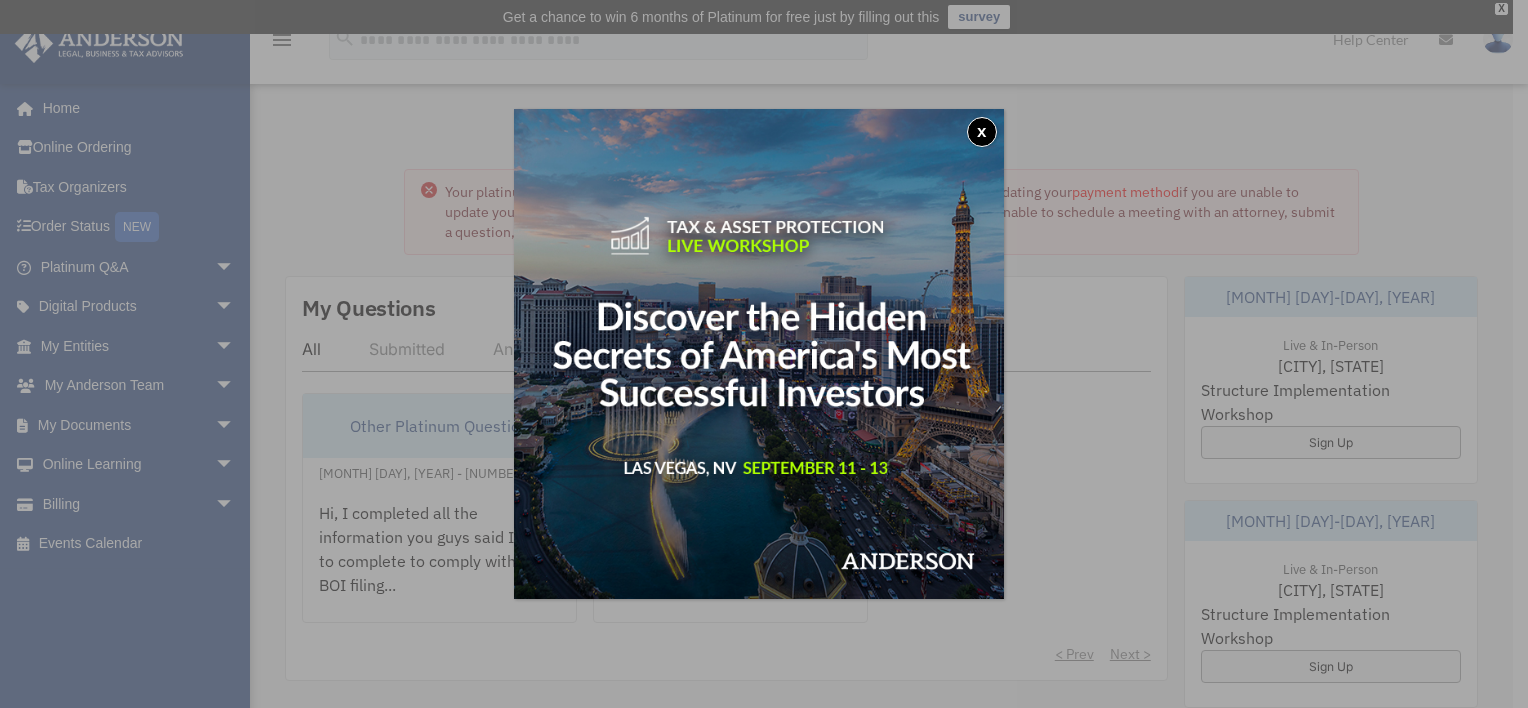 click on "x" at bounding box center (982, 132) 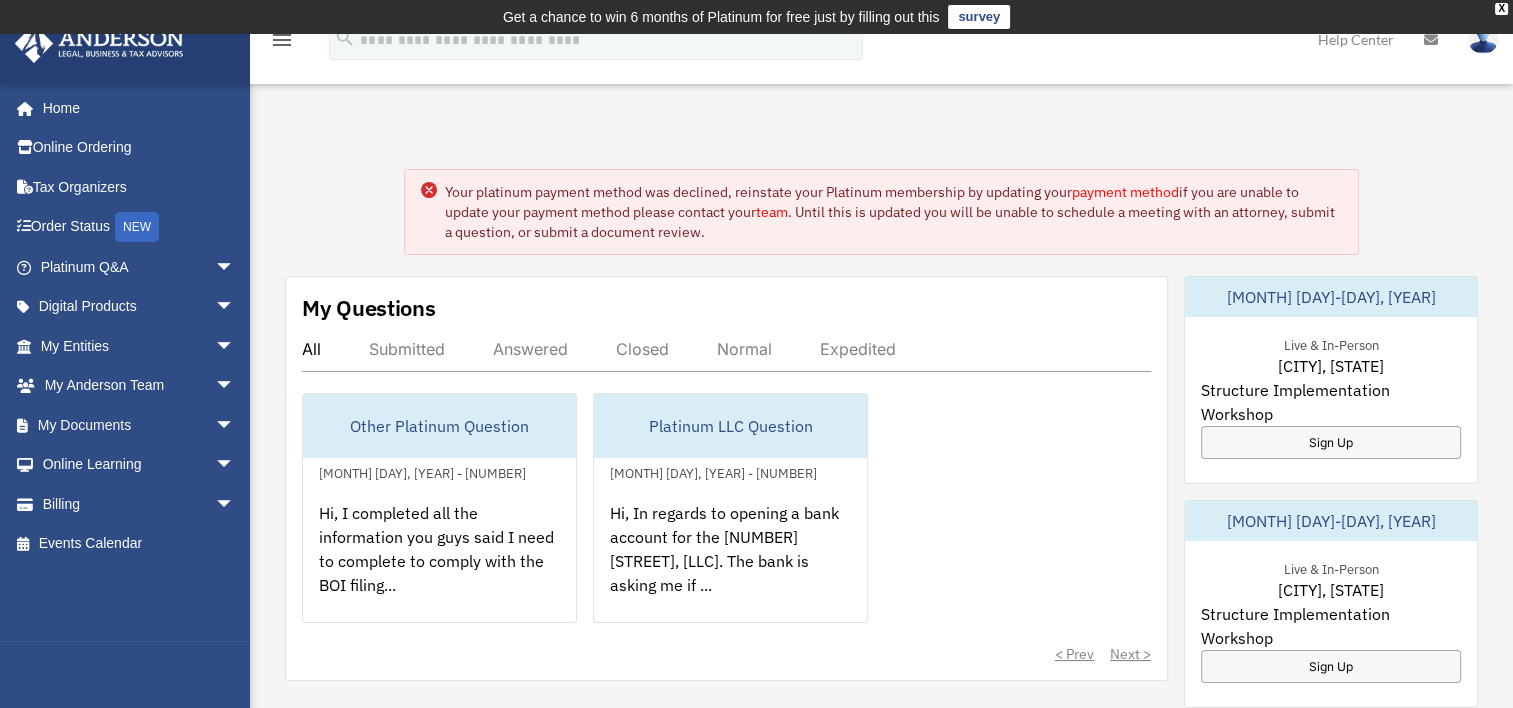click on "payment method" at bounding box center [1125, 192] 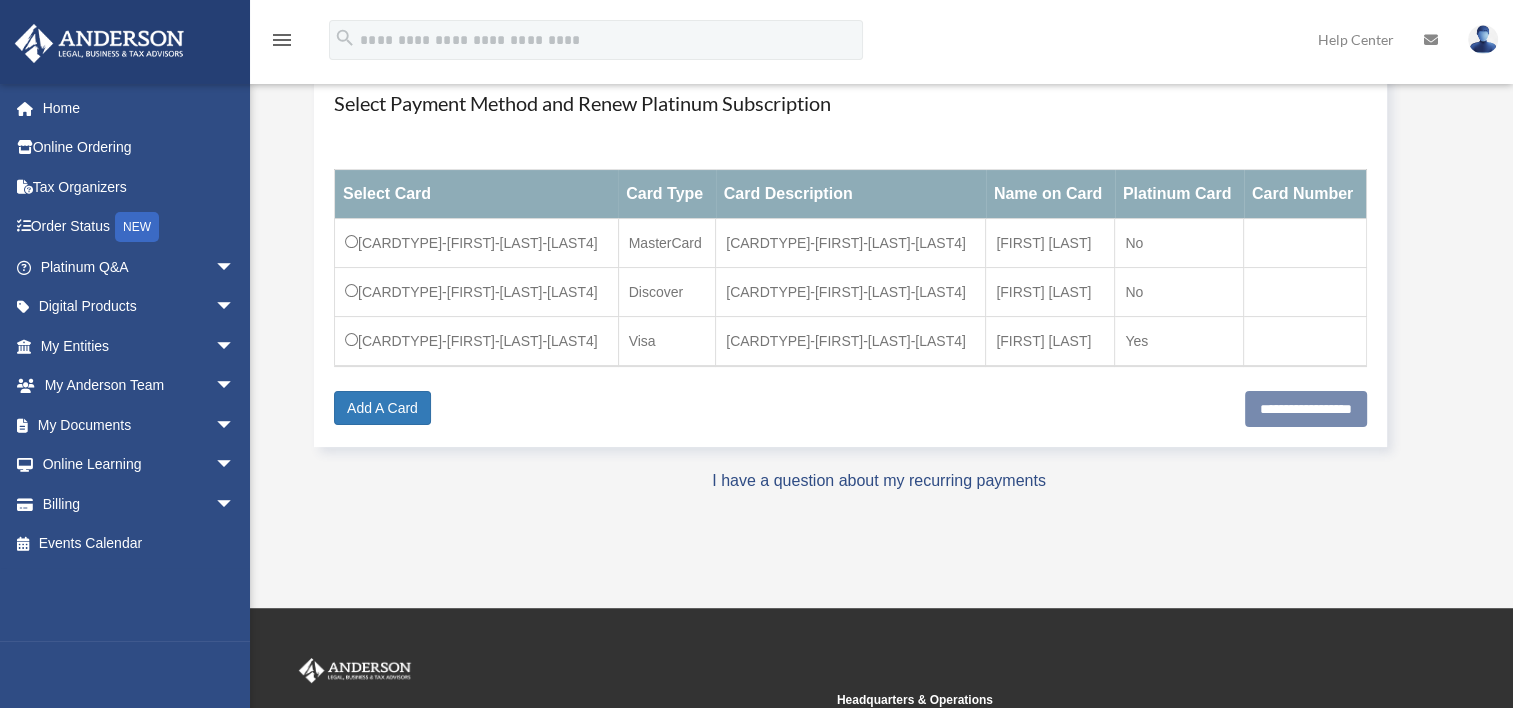 scroll, scrollTop: 300, scrollLeft: 0, axis: vertical 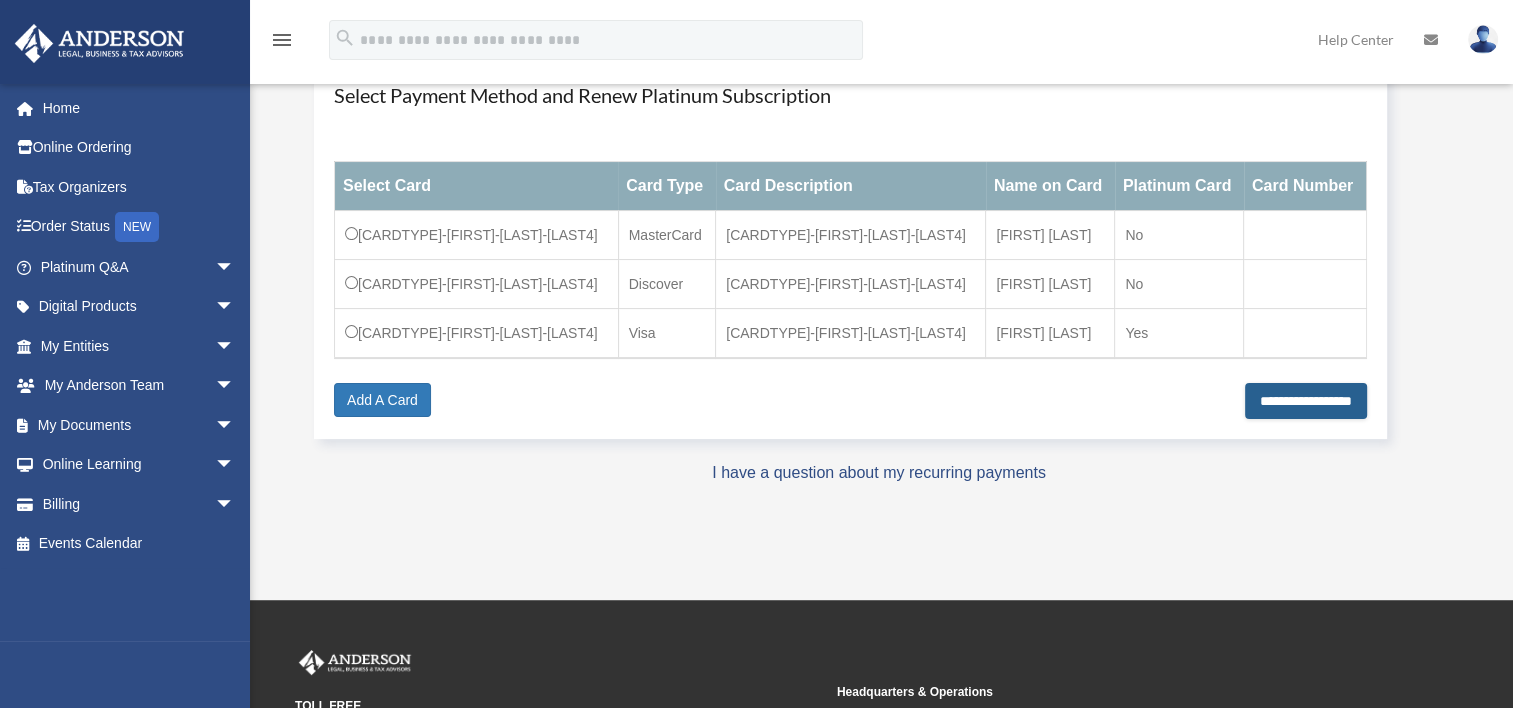 drag, startPoint x: 1318, startPoint y: 403, endPoint x: 1255, endPoint y: 472, distance: 93.43447 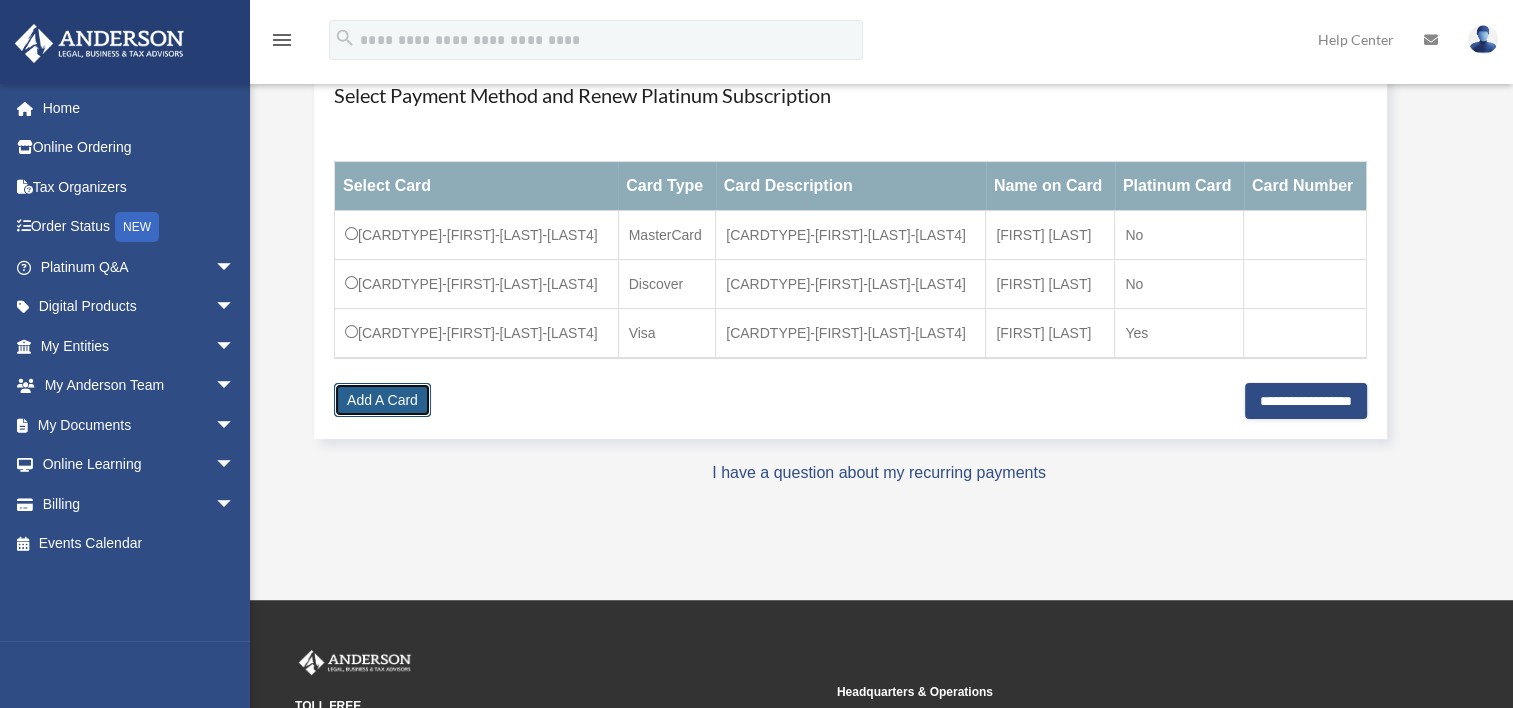 click on "Add A Card" at bounding box center (382, 400) 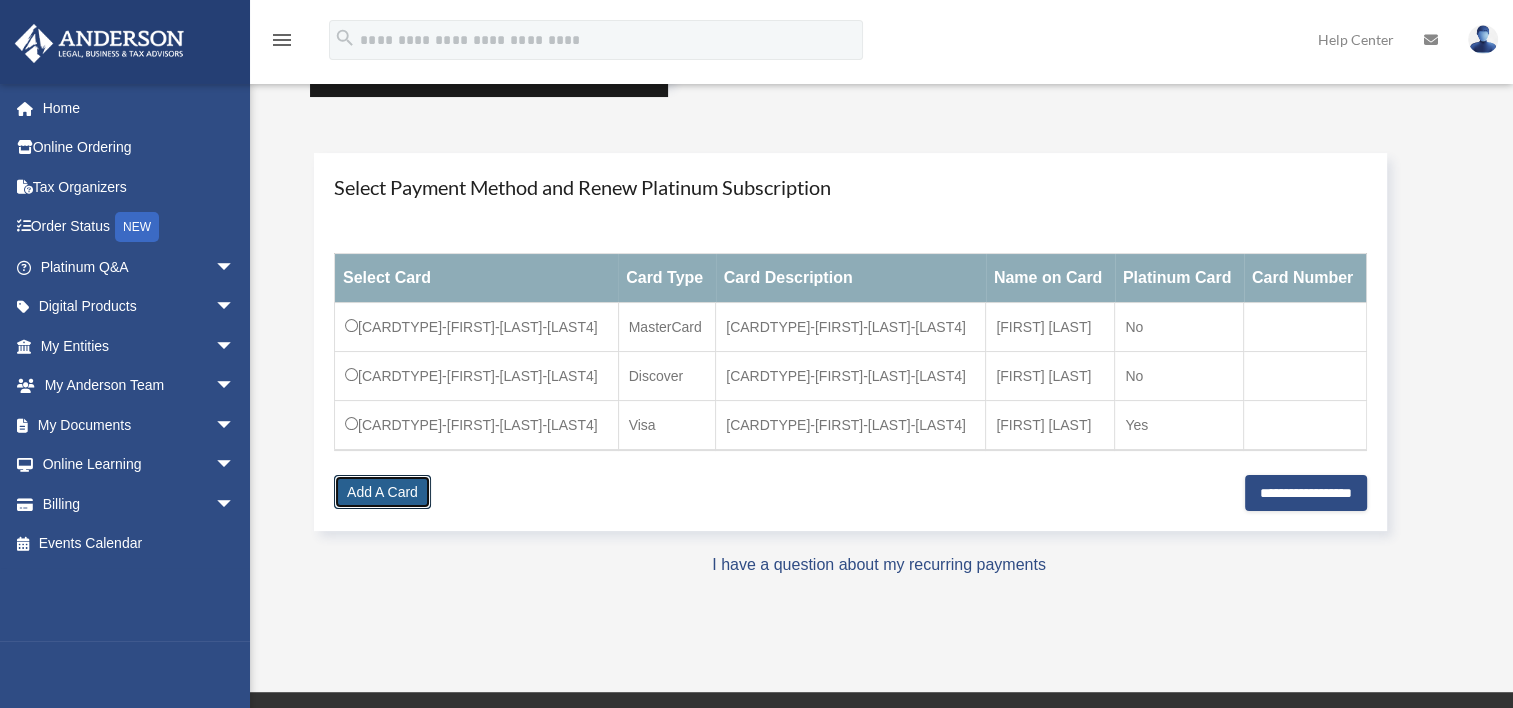 scroll, scrollTop: 100, scrollLeft: 0, axis: vertical 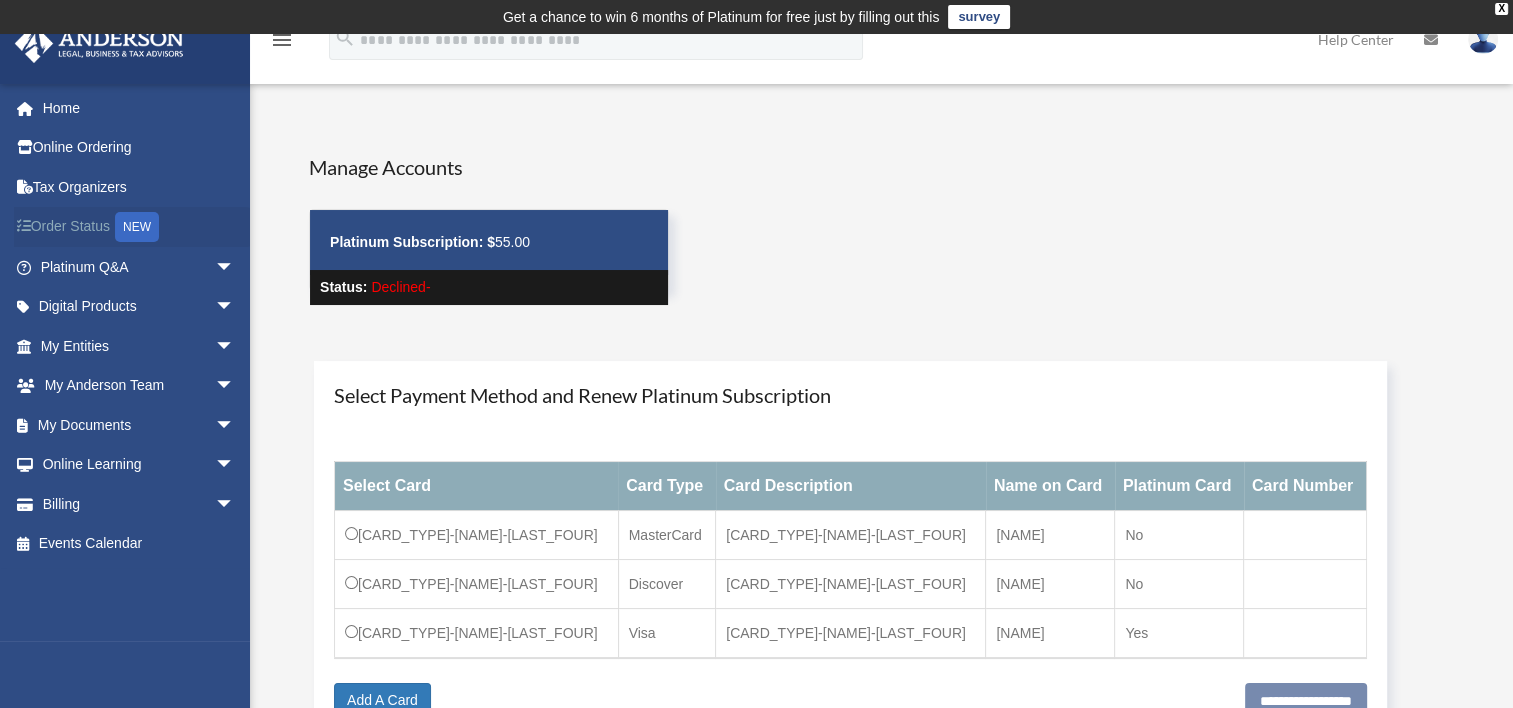 click on "Order Status  NEW" at bounding box center [139, 227] 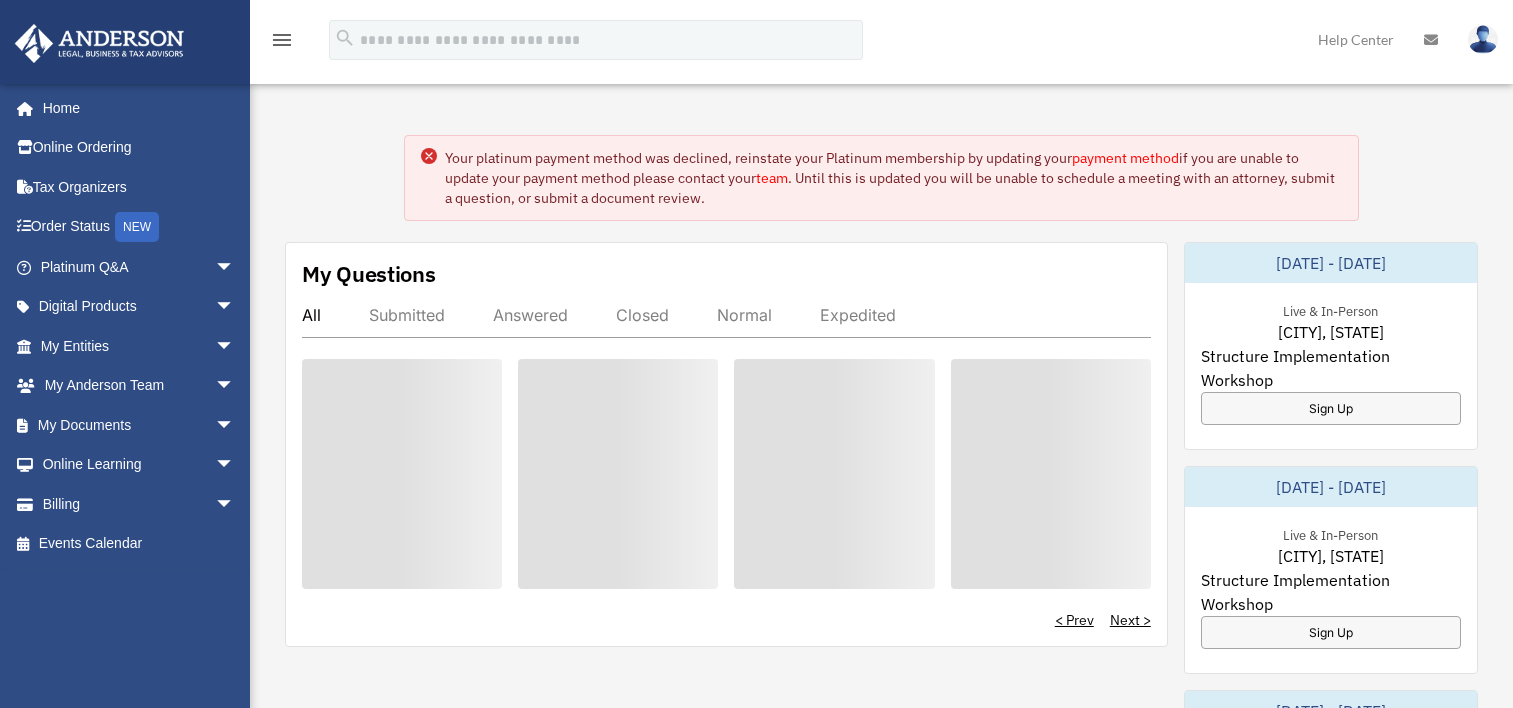scroll, scrollTop: 0, scrollLeft: 0, axis: both 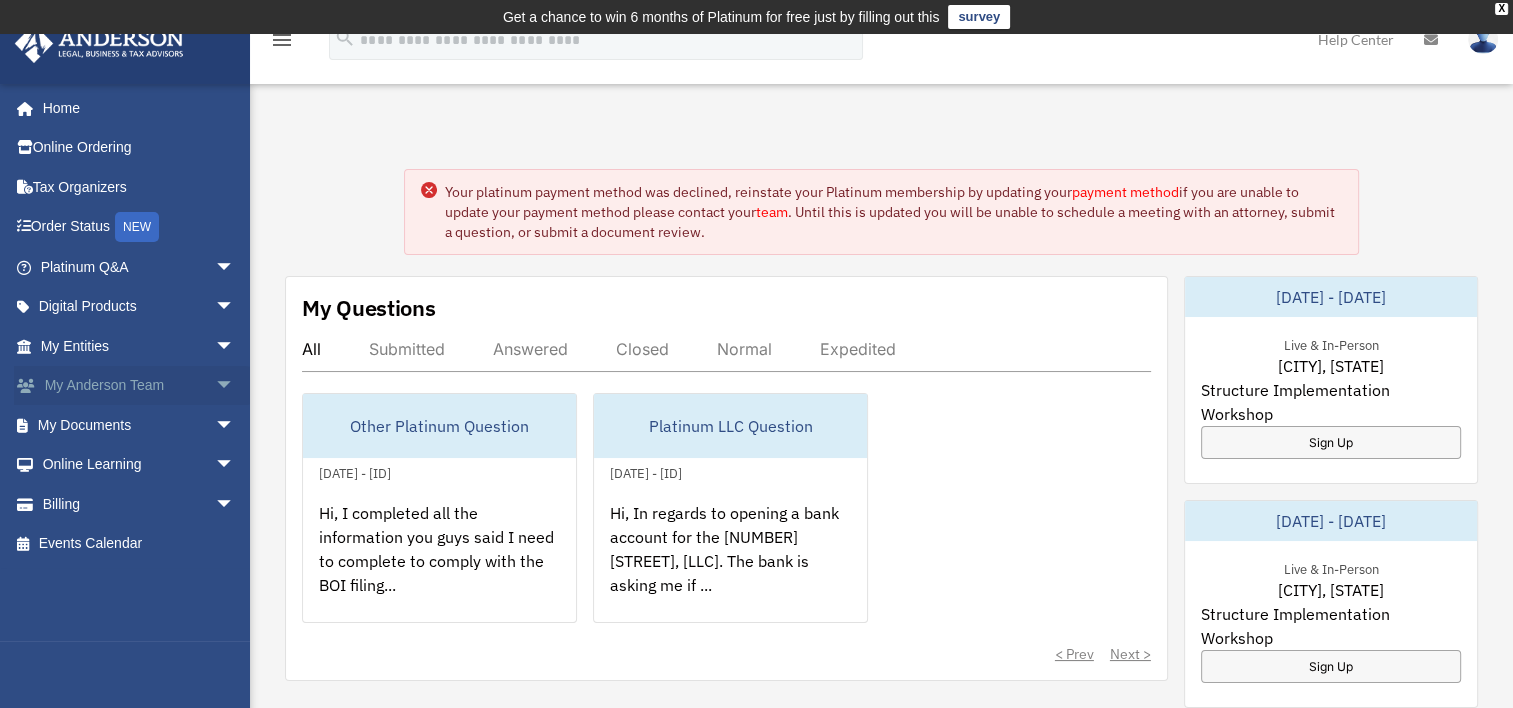 click on "My Anderson Team arrow_drop_down" at bounding box center (139, 386) 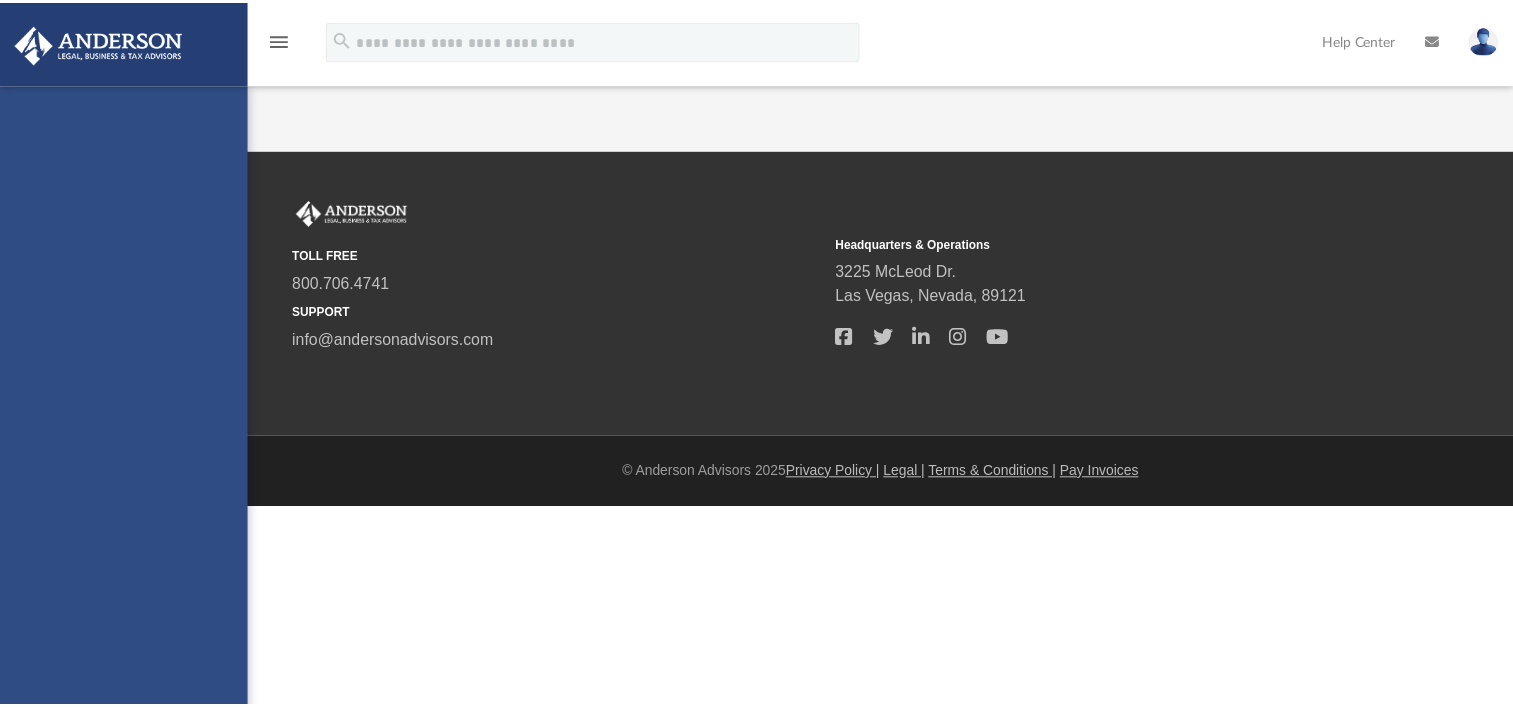 scroll, scrollTop: 0, scrollLeft: 0, axis: both 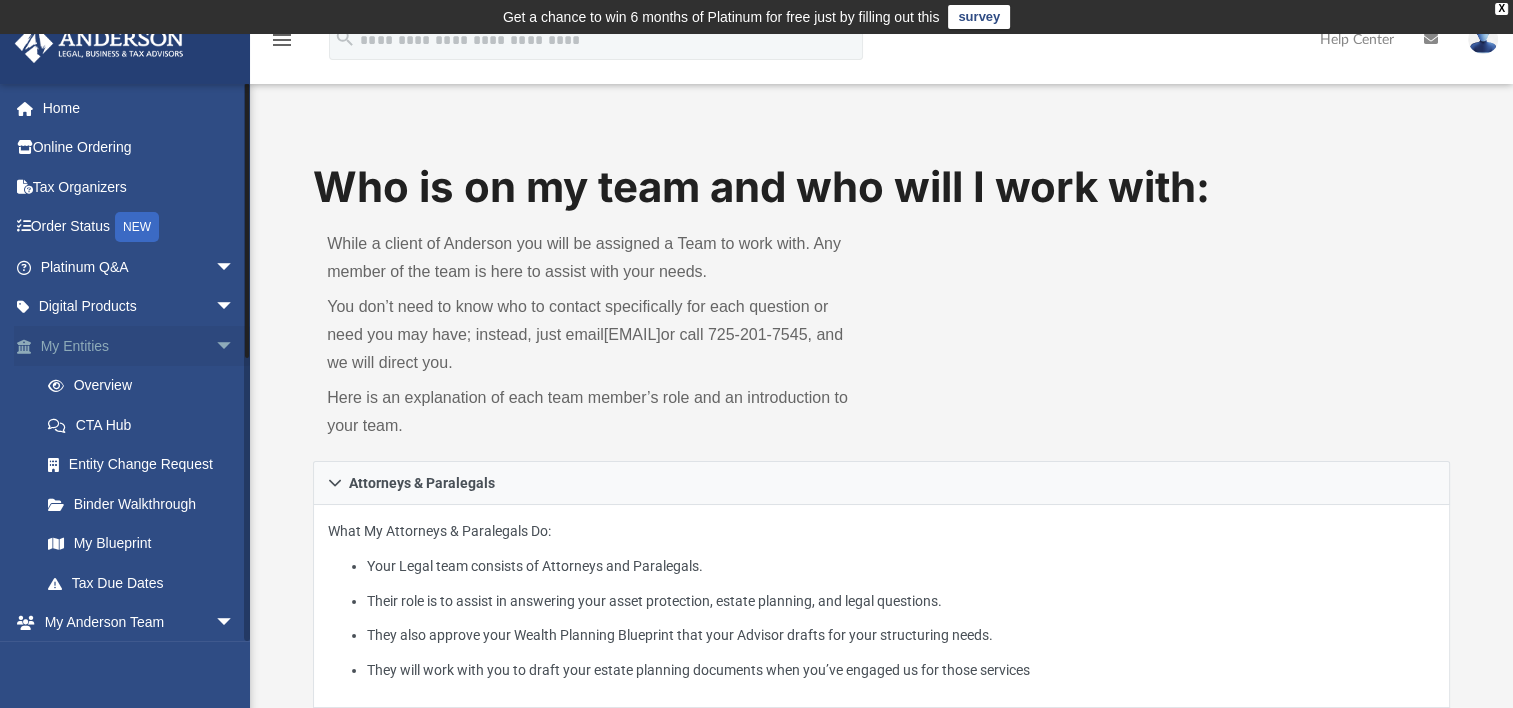 click on "arrow_drop_down" at bounding box center [235, 346] 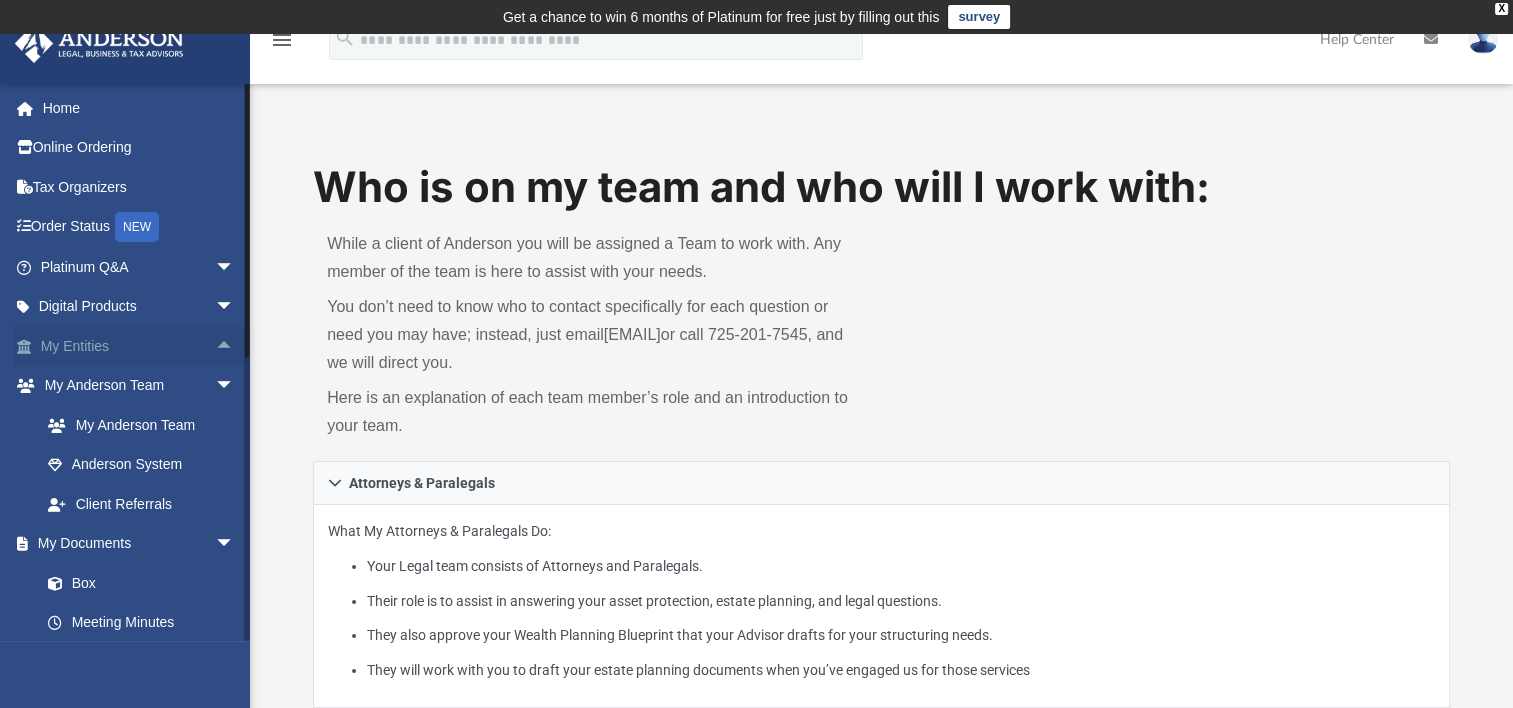 click on "My Entities arrow_drop_up" at bounding box center [139, 346] 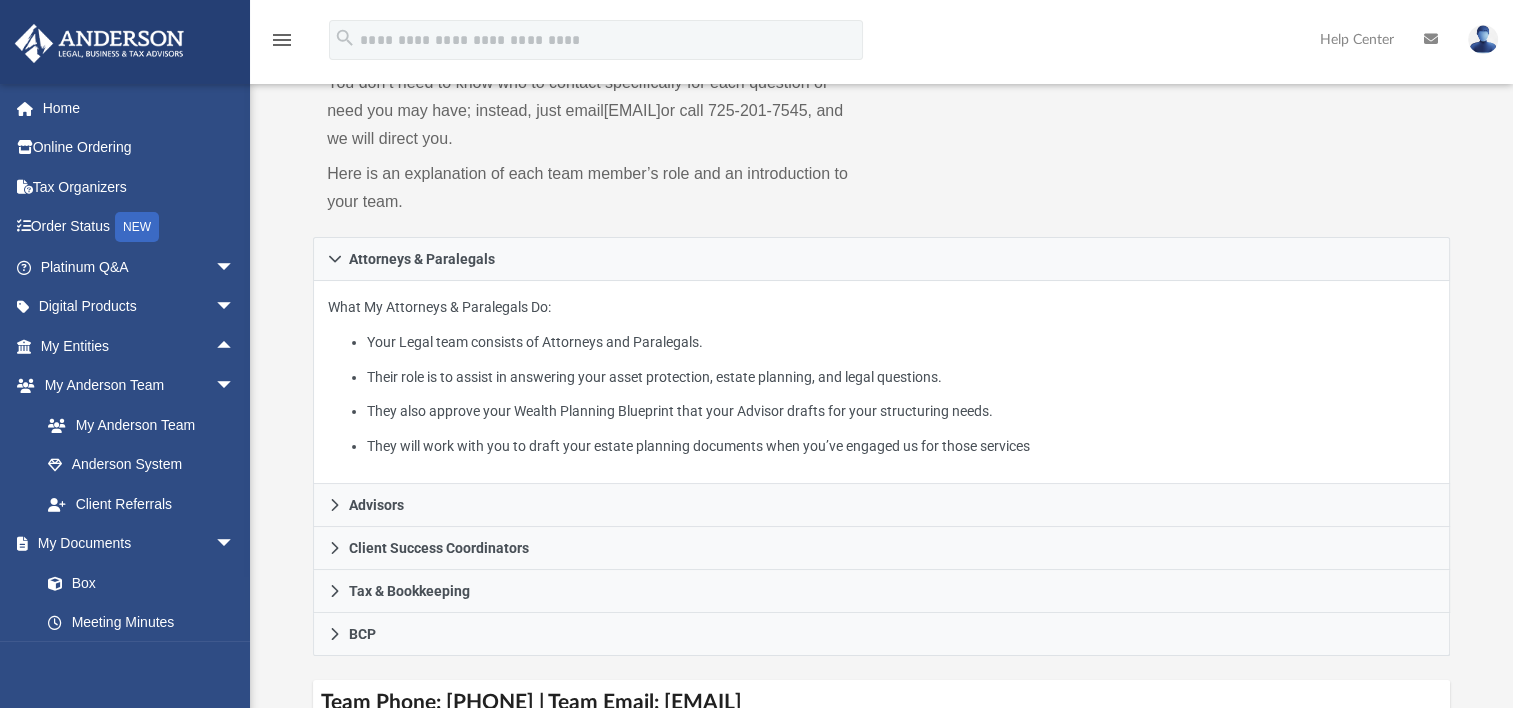 scroll, scrollTop: 300, scrollLeft: 0, axis: vertical 